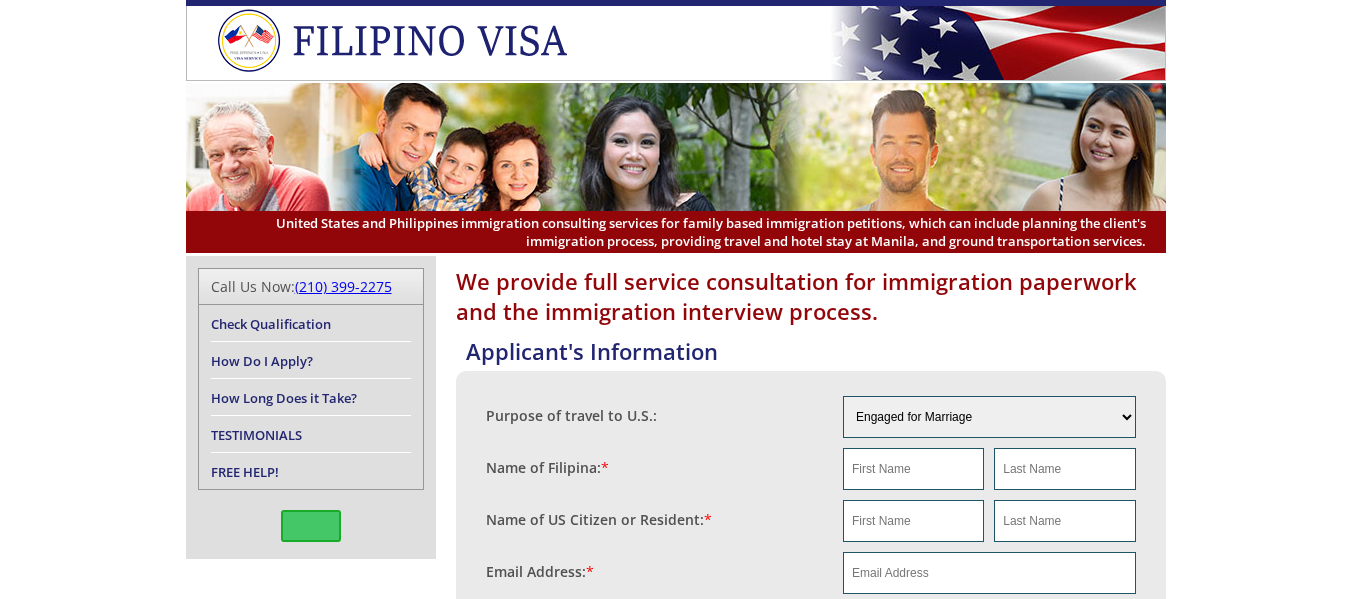 scroll, scrollTop: 0, scrollLeft: 0, axis: both 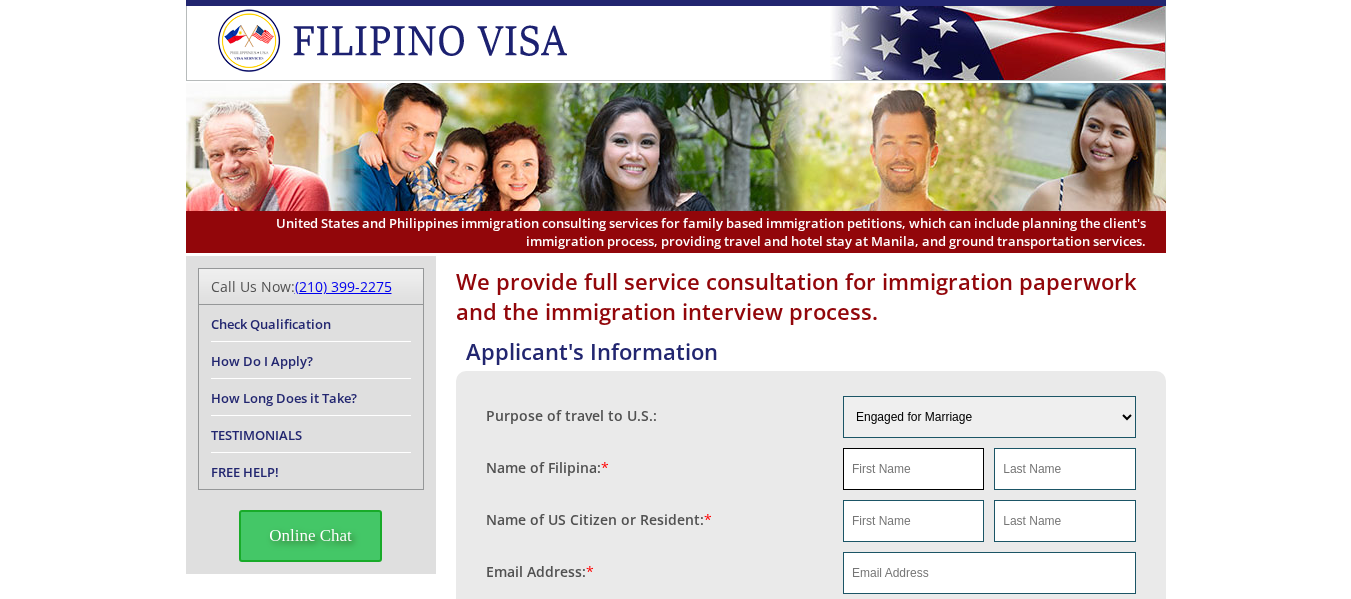 click at bounding box center (913, 469) 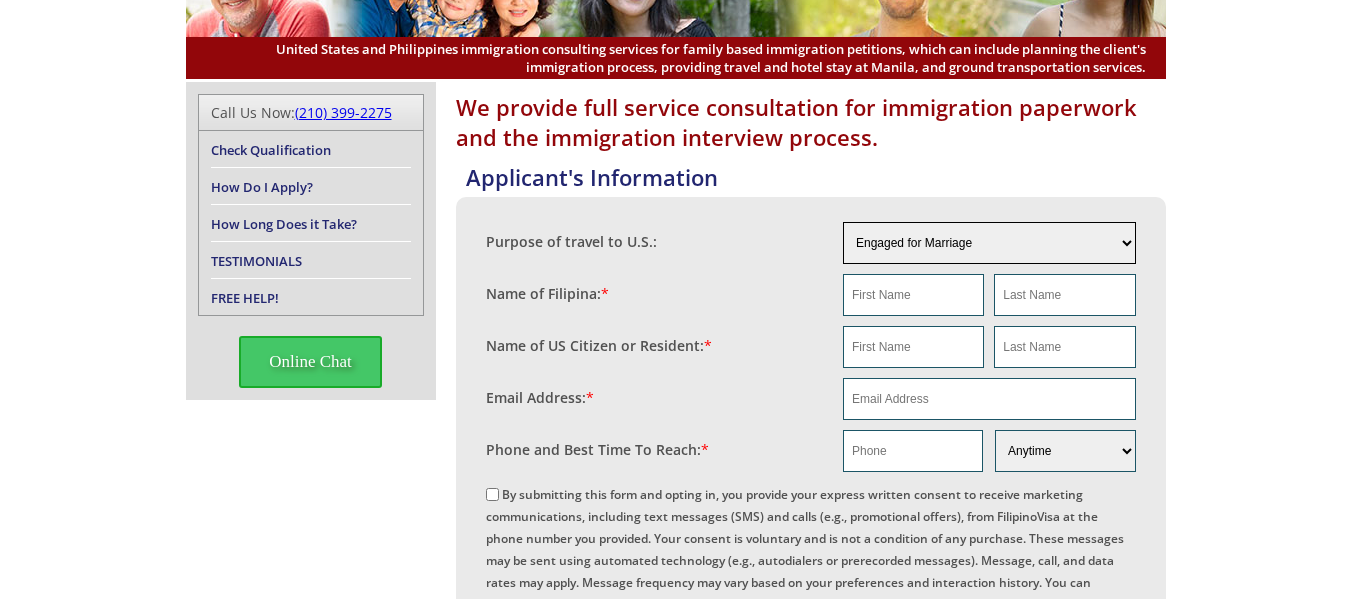 scroll, scrollTop: 200, scrollLeft: 0, axis: vertical 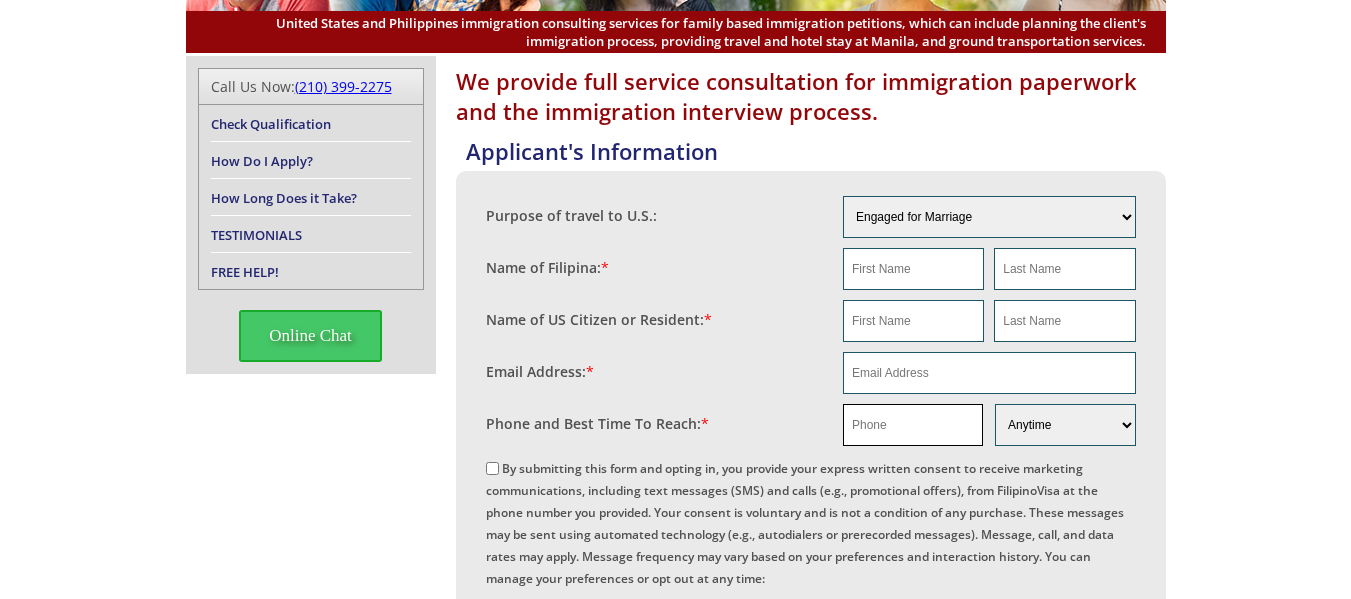 click at bounding box center (913, 425) 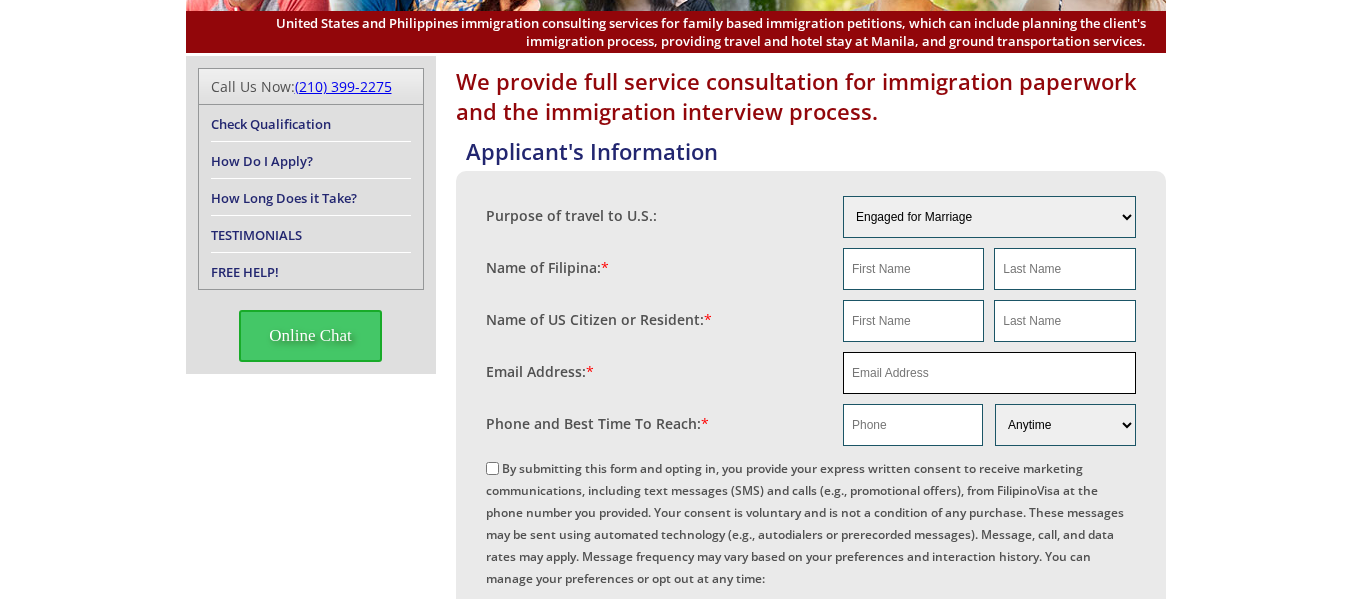 click at bounding box center (989, 373) 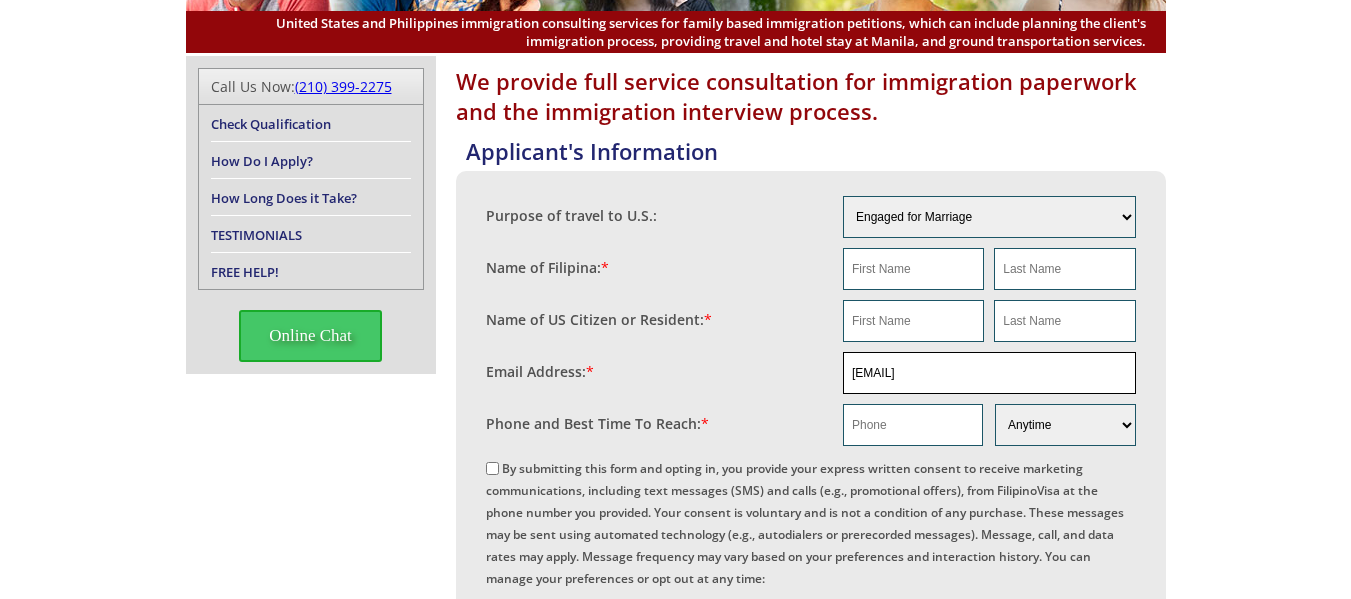 type on "damgreej3@gmail.com" 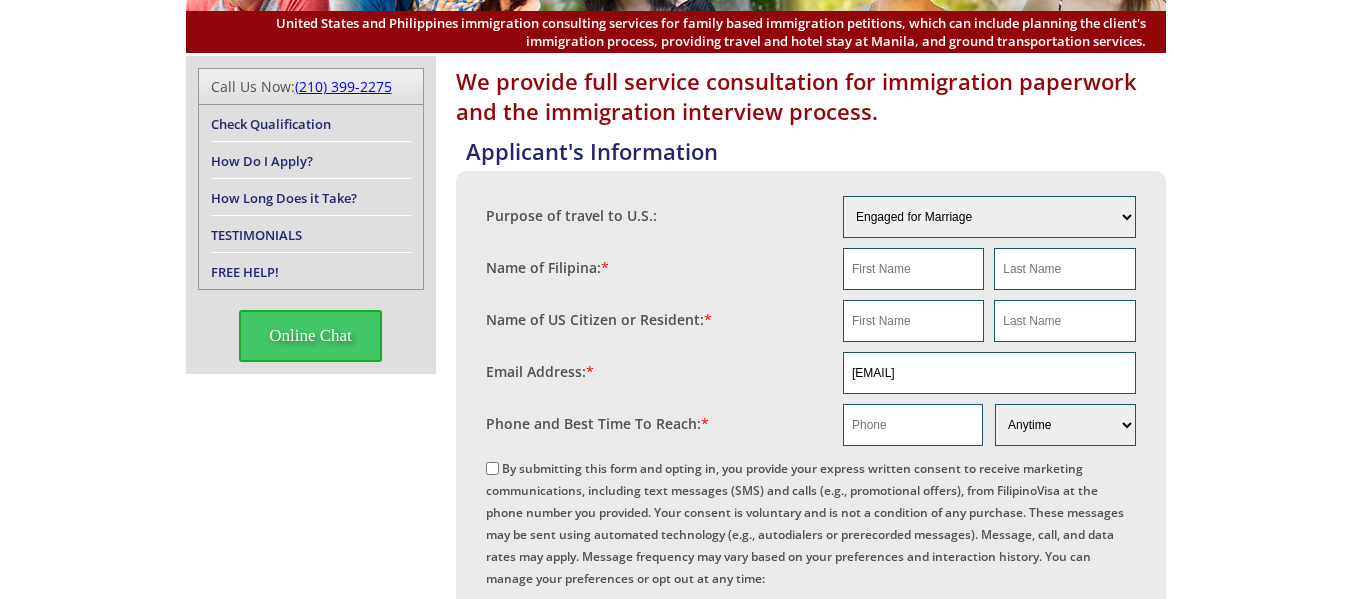 click on "Phone and Best Time To Reach:  *
Morning
Afternoon
Evening
Weekend
Anytime" at bounding box center [811, 425] 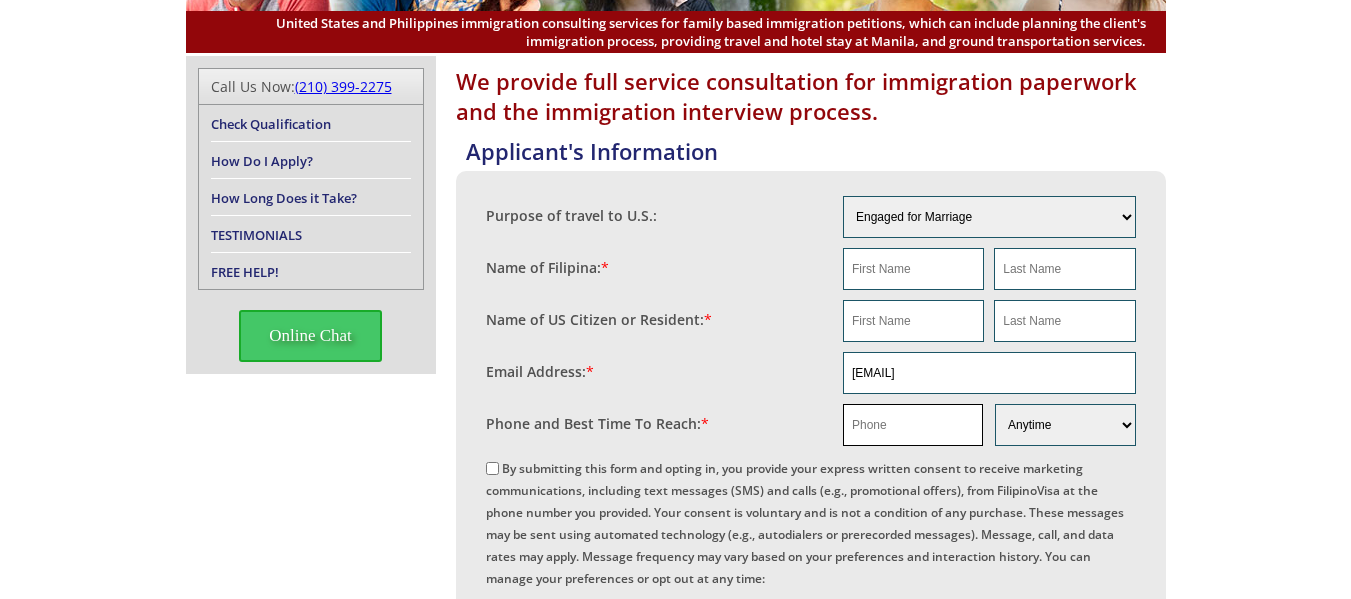 click at bounding box center (913, 425) 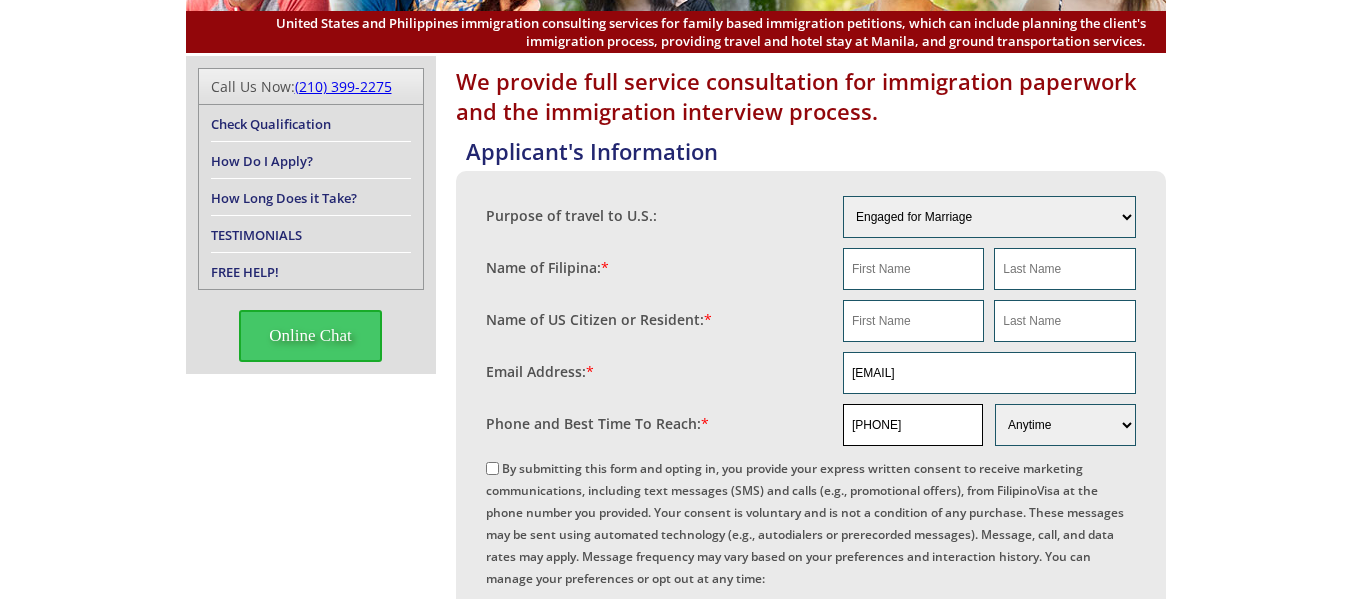 click on "1 469 915 0876" at bounding box center [913, 425] 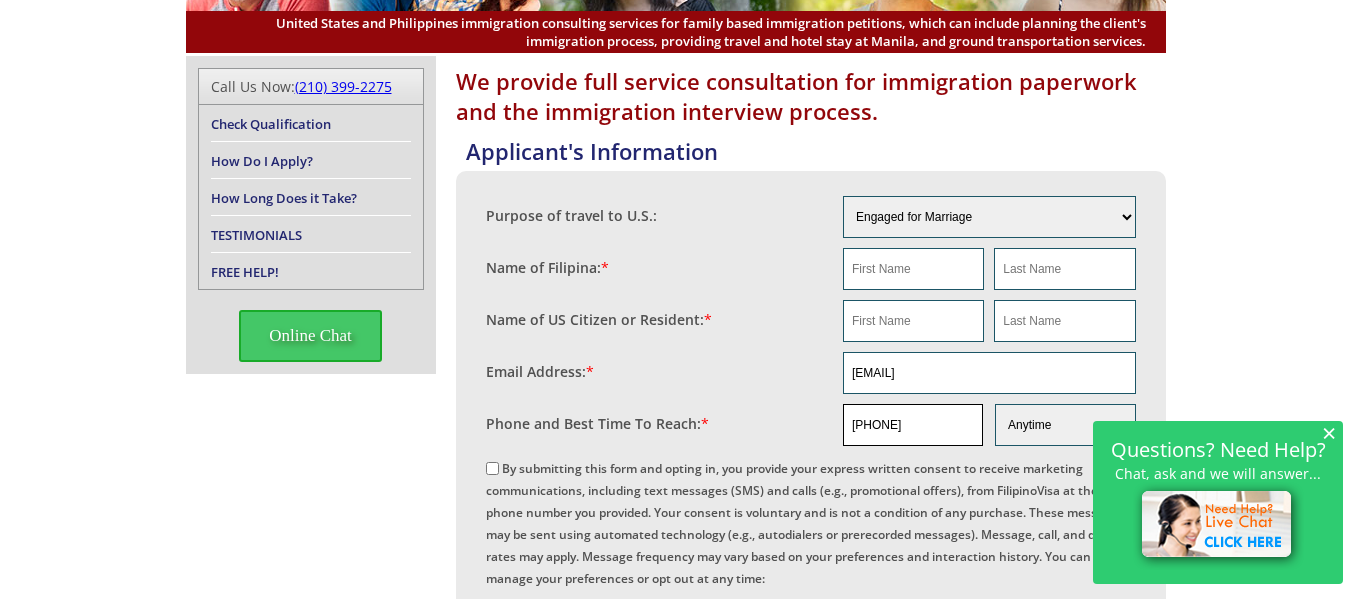 click on "1469 915 0876" at bounding box center (913, 425) 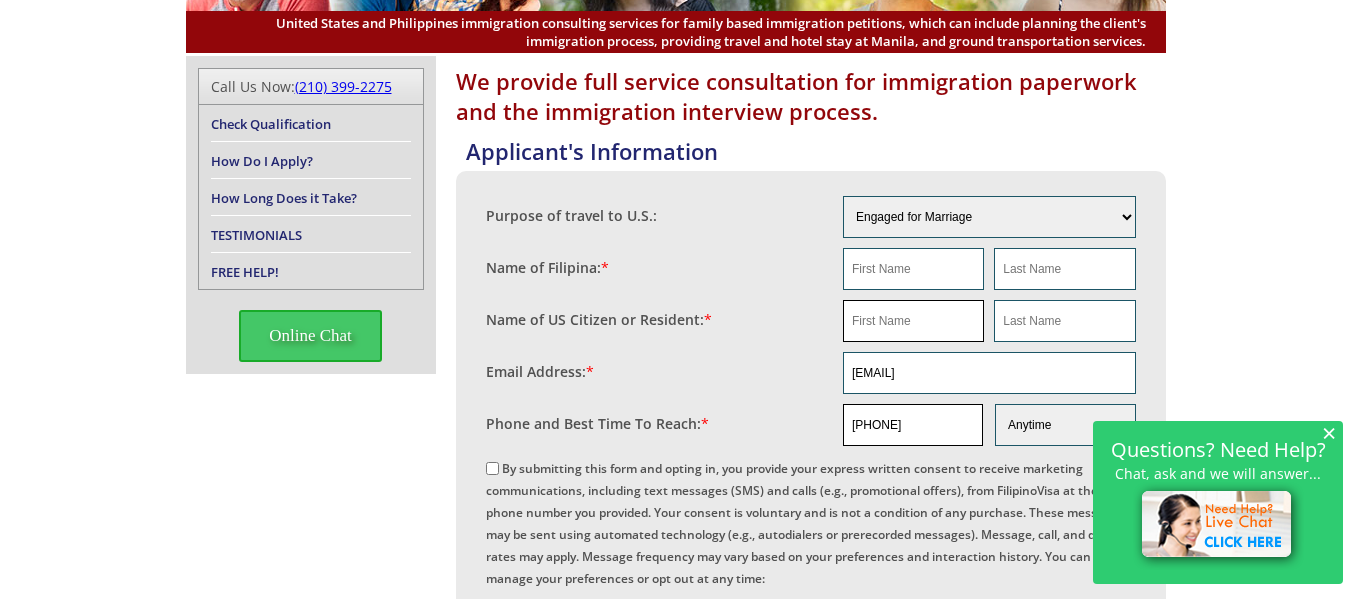 type on "14699150876" 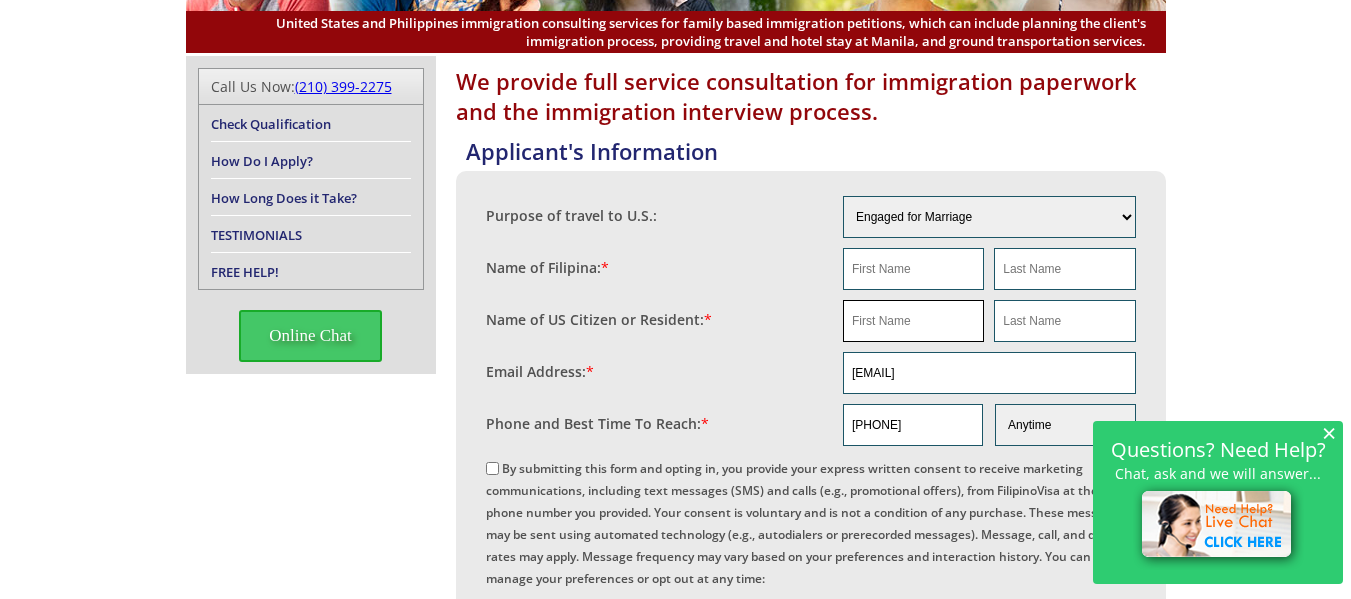 click at bounding box center (913, 321) 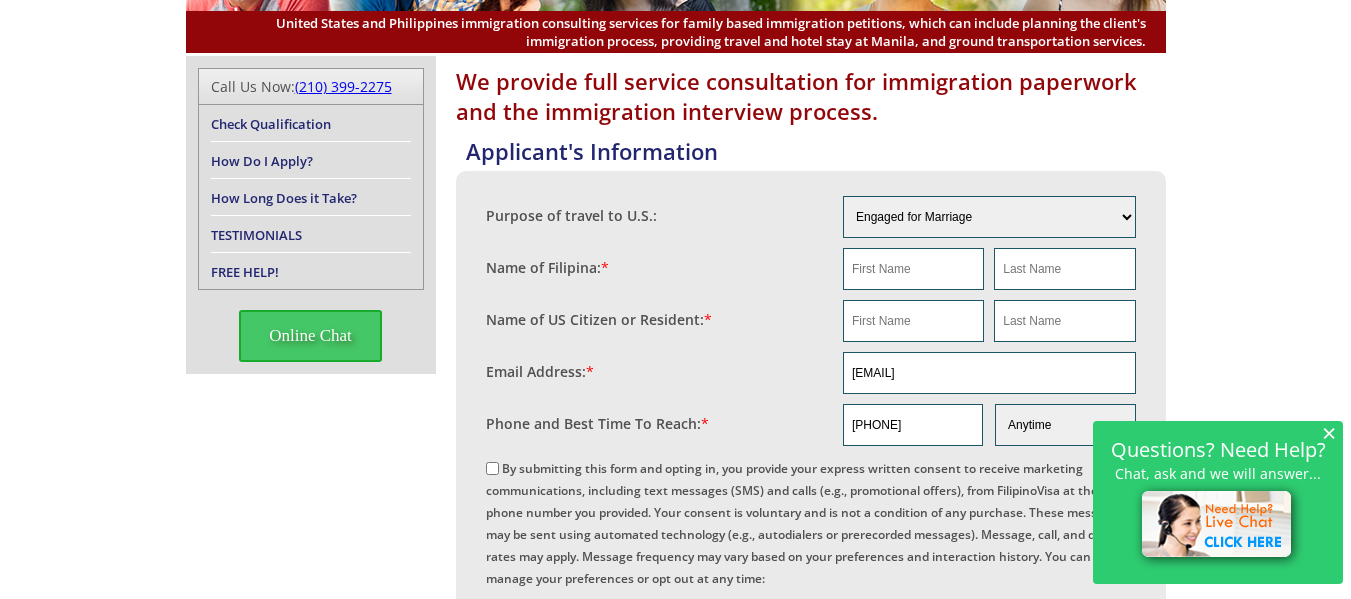 click on "×" at bounding box center (1329, 432) 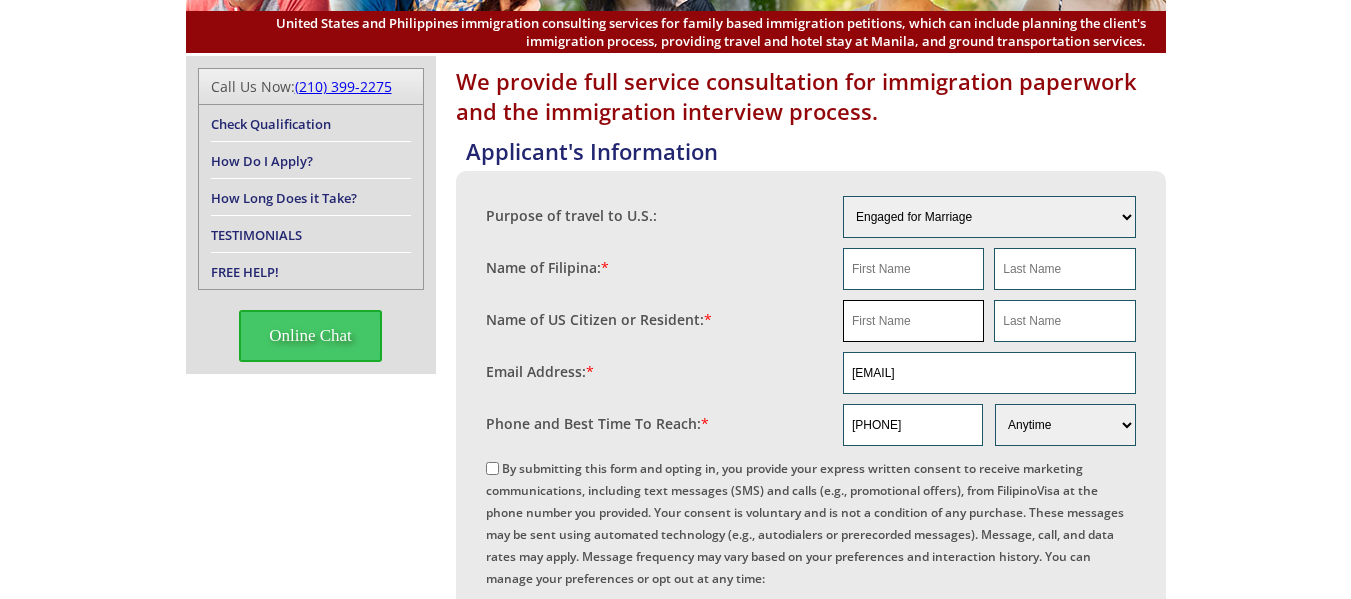 click at bounding box center (913, 321) 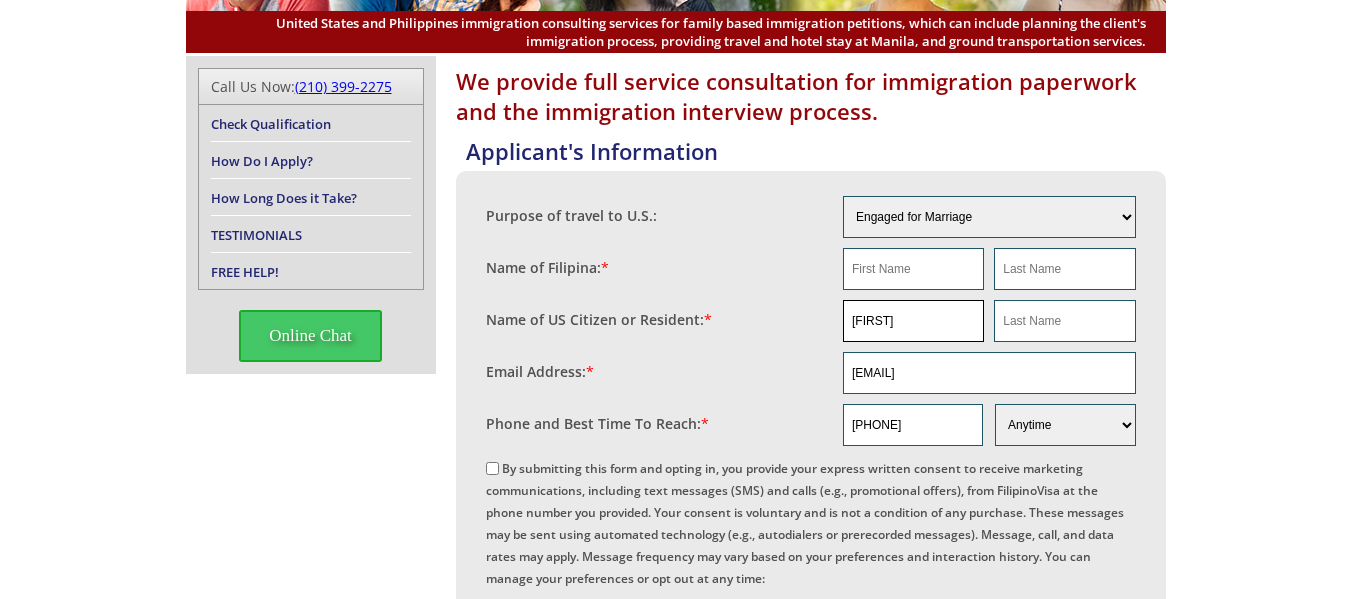 type on "Peter" 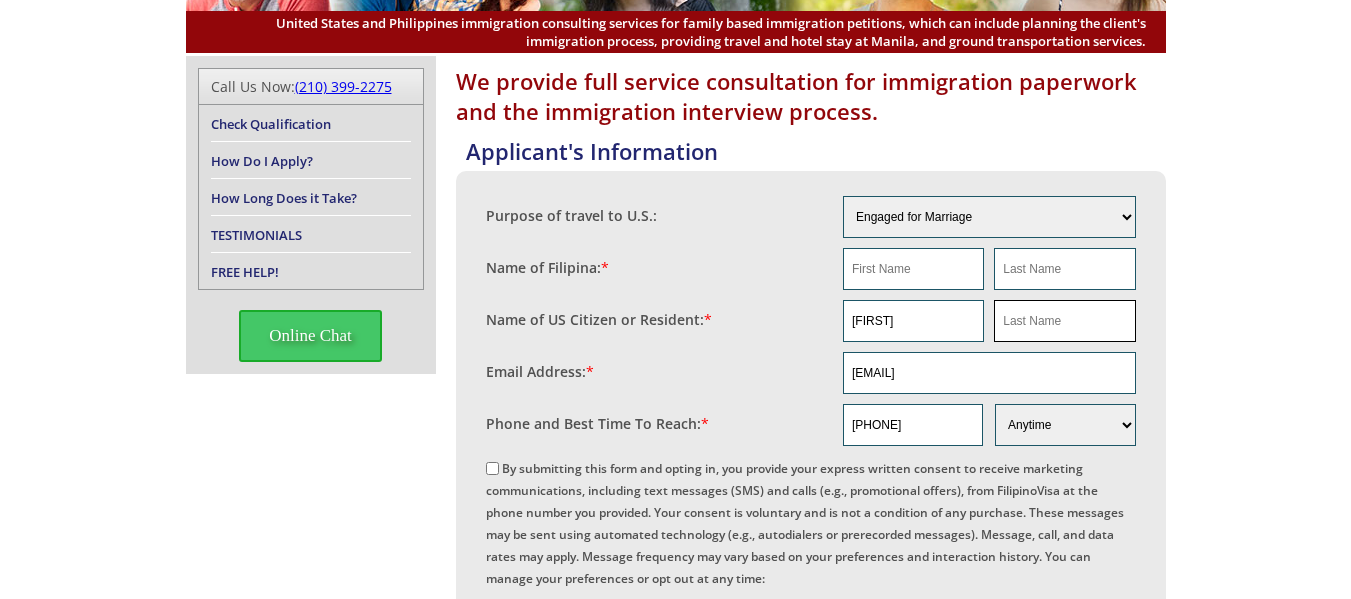 click at bounding box center [1064, 321] 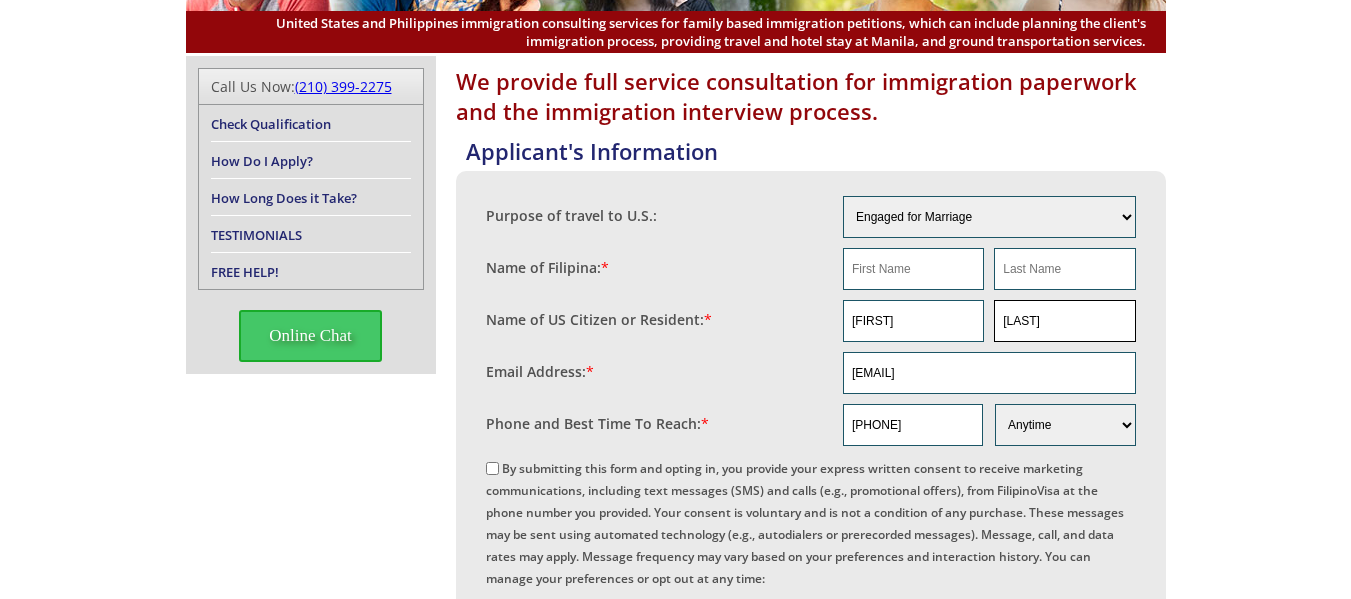 type on "Axanogoulos" 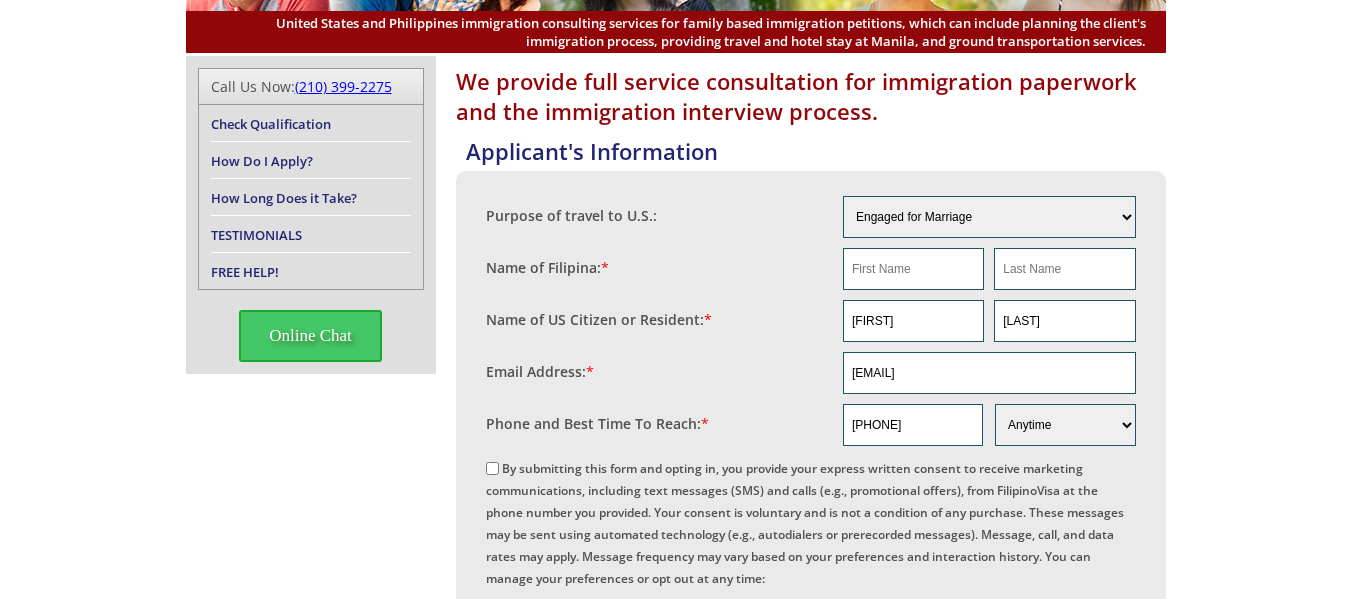 click on "By submitting this form and opting in, you provide your express written consent to receive marketing communications, including text messages (SMS) and calls (e.g., promotional offers), from FilipinoVisa at the phone number you provided. Your consent is voluntary and is not a condition of any purchase. These messages may be sent using automated technology (e.g., autodialers or prerecorded messages). Message, call, and data rates may apply. Message frequency may vary based on your preferences and interaction history. You can manage your preferences or opt out at any time:
1. Text STOP: Reply STOP to STOP.
2. Text HELP: Reply HELP for HELP.
3. Call or Email: Contact us at +1 (210) 399-2275 or  info@filipinovisa.com  to manage preferences.
For details on how your data is used and your rights, review our  Privacy Policy  and  Terms of Service ." at bounding box center [805, 589] 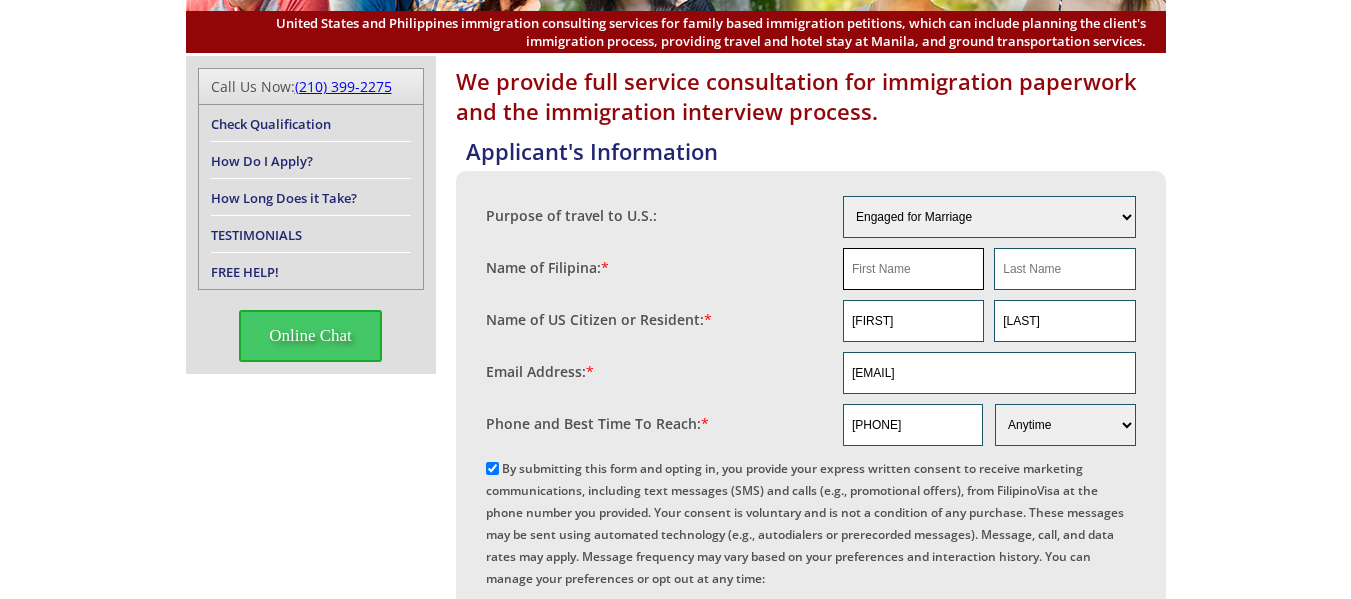 click at bounding box center [913, 269] 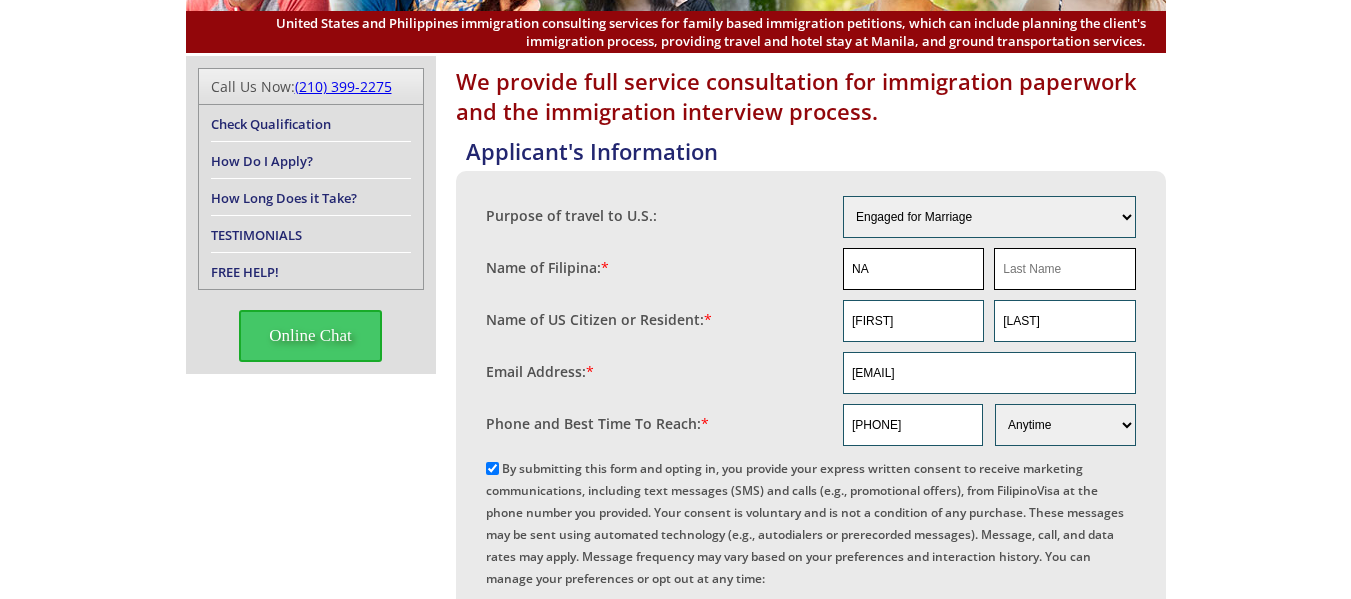 type on "NA" 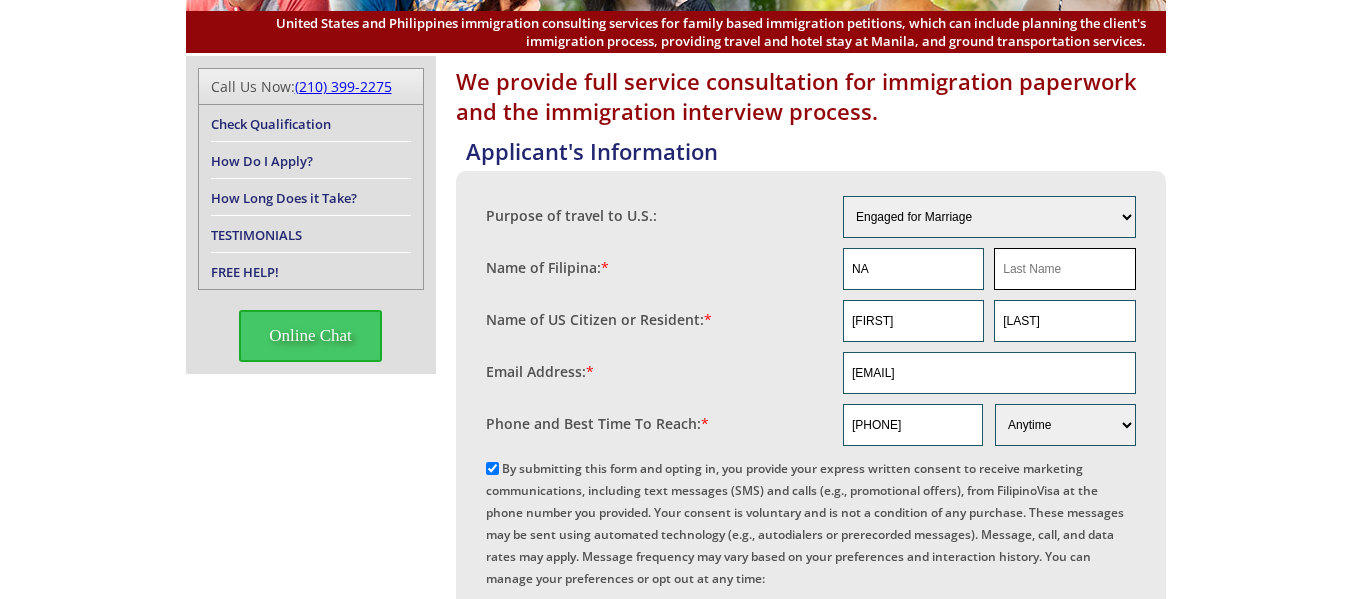 click at bounding box center [1064, 269] 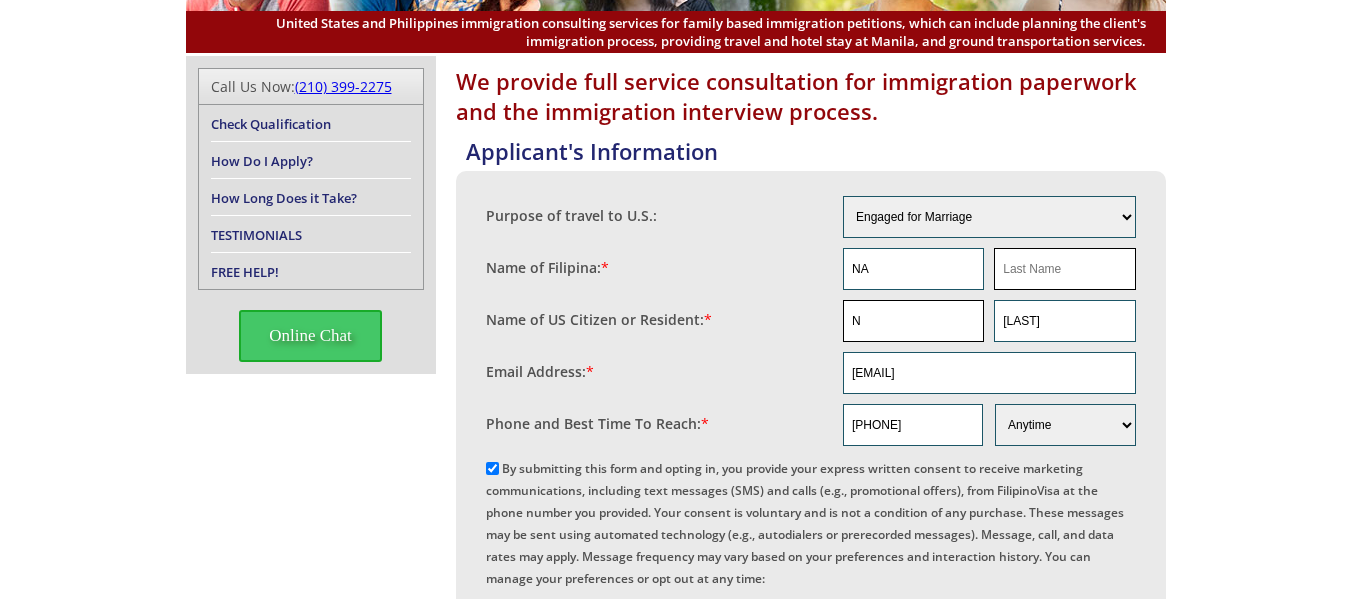 type on "N" 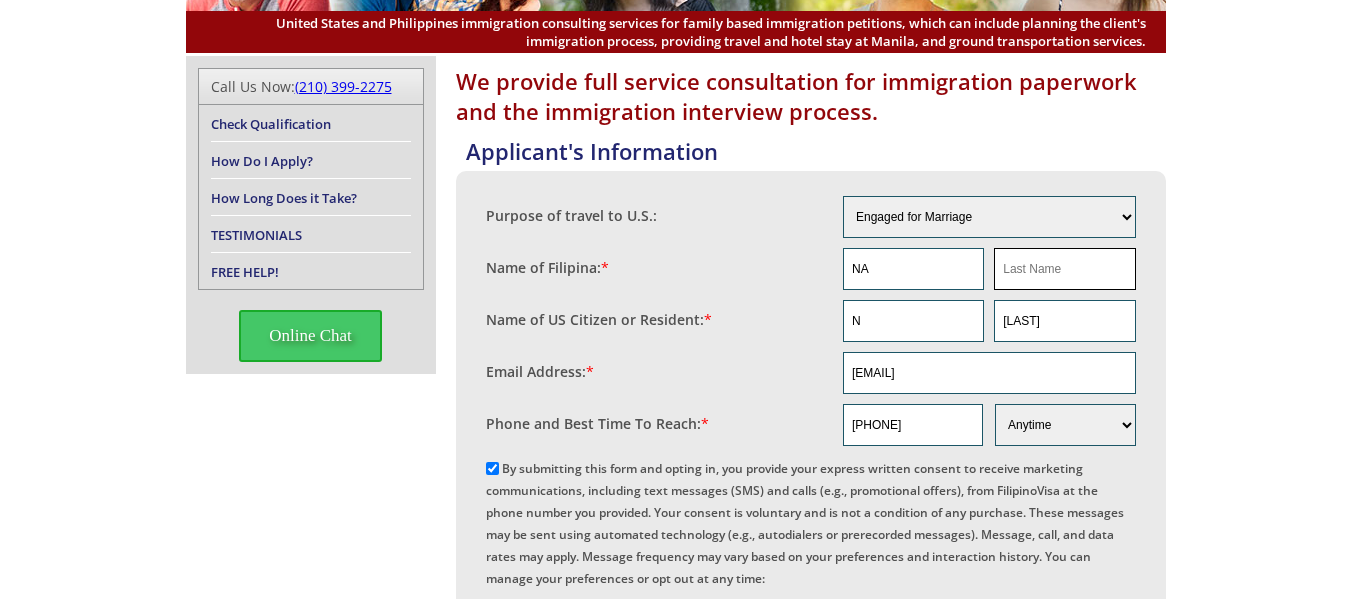 click at bounding box center (1064, 269) 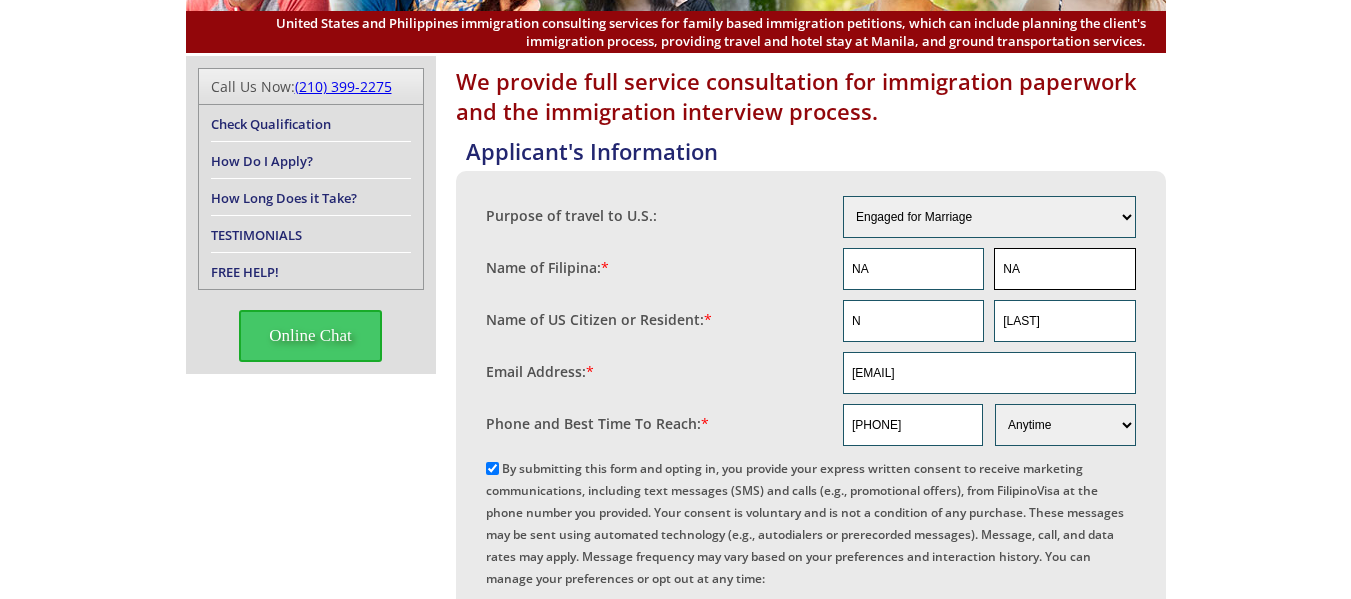 type on "NA" 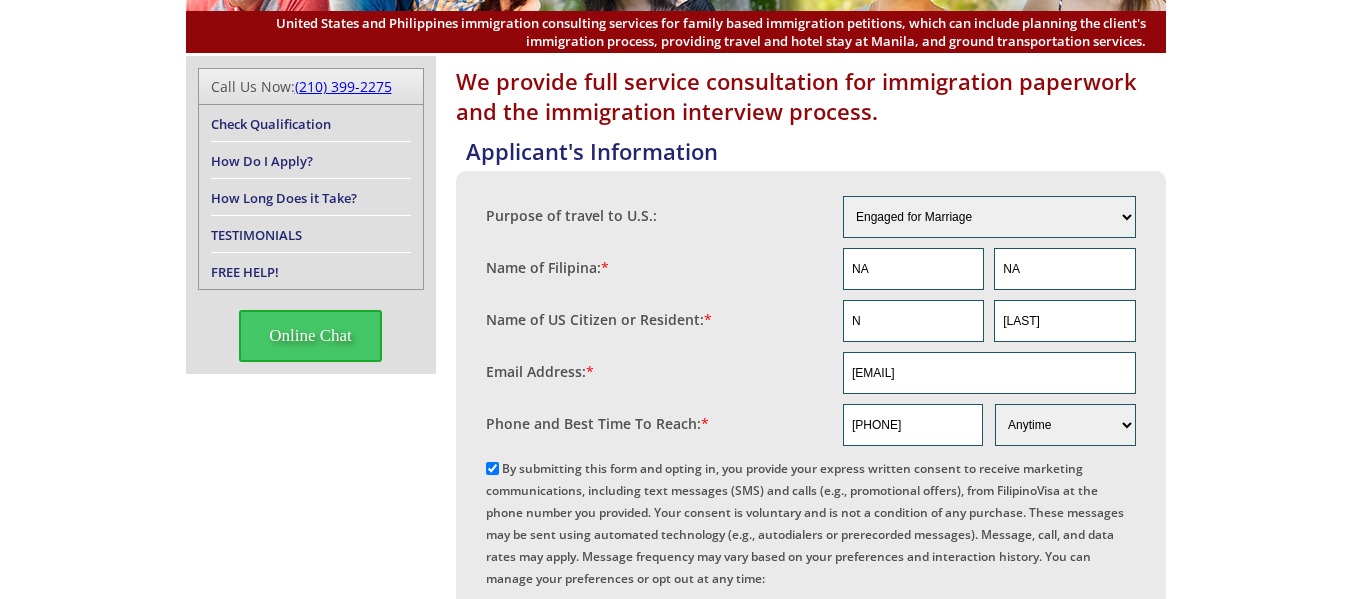 click on "Name of US Citizen or Resident:  *" at bounding box center (665, 315) 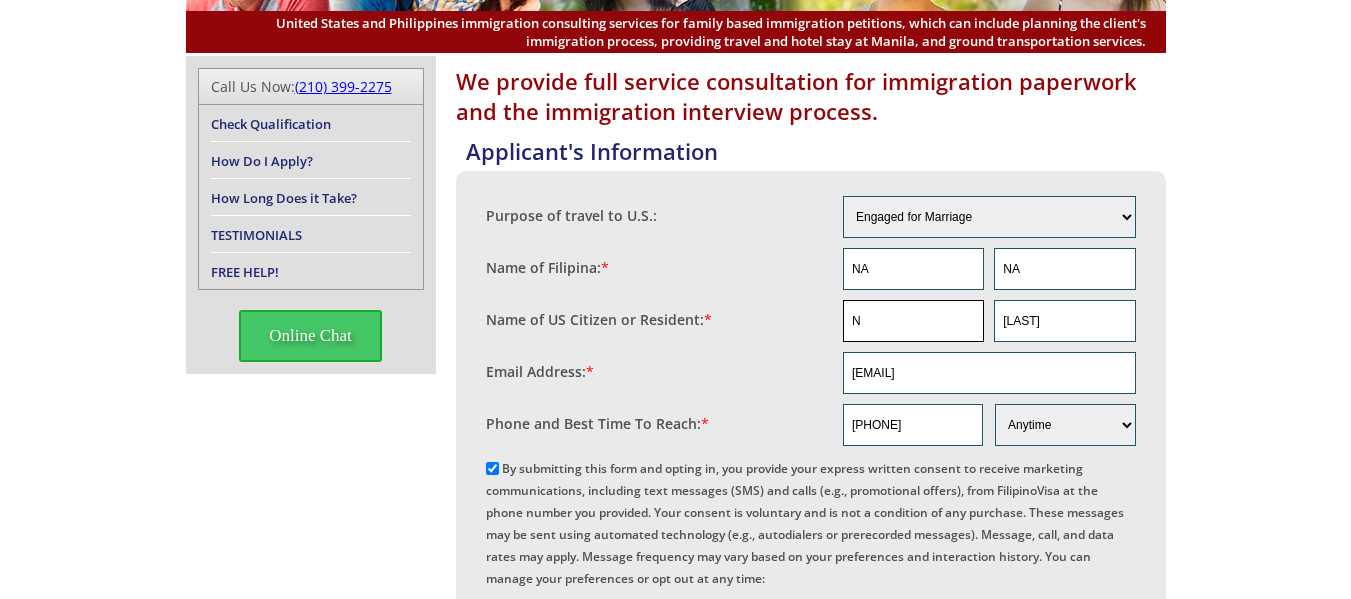 click on "N" at bounding box center (913, 321) 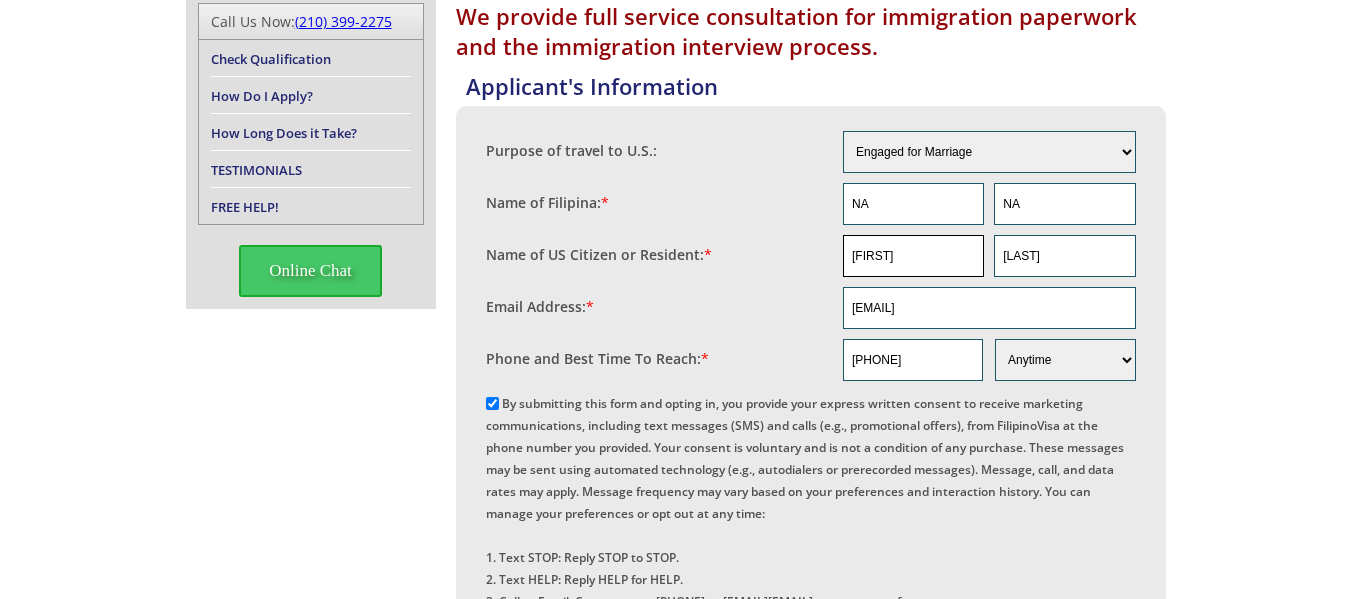 scroll, scrollTop: 300, scrollLeft: 0, axis: vertical 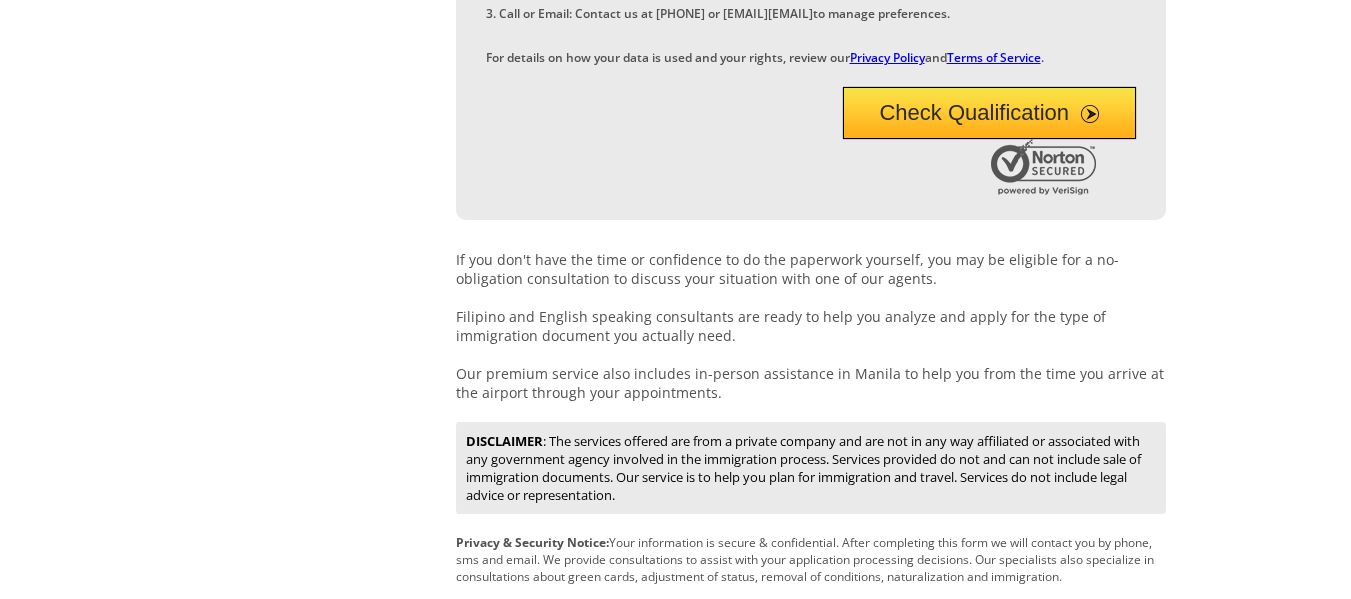 type on "Peter" 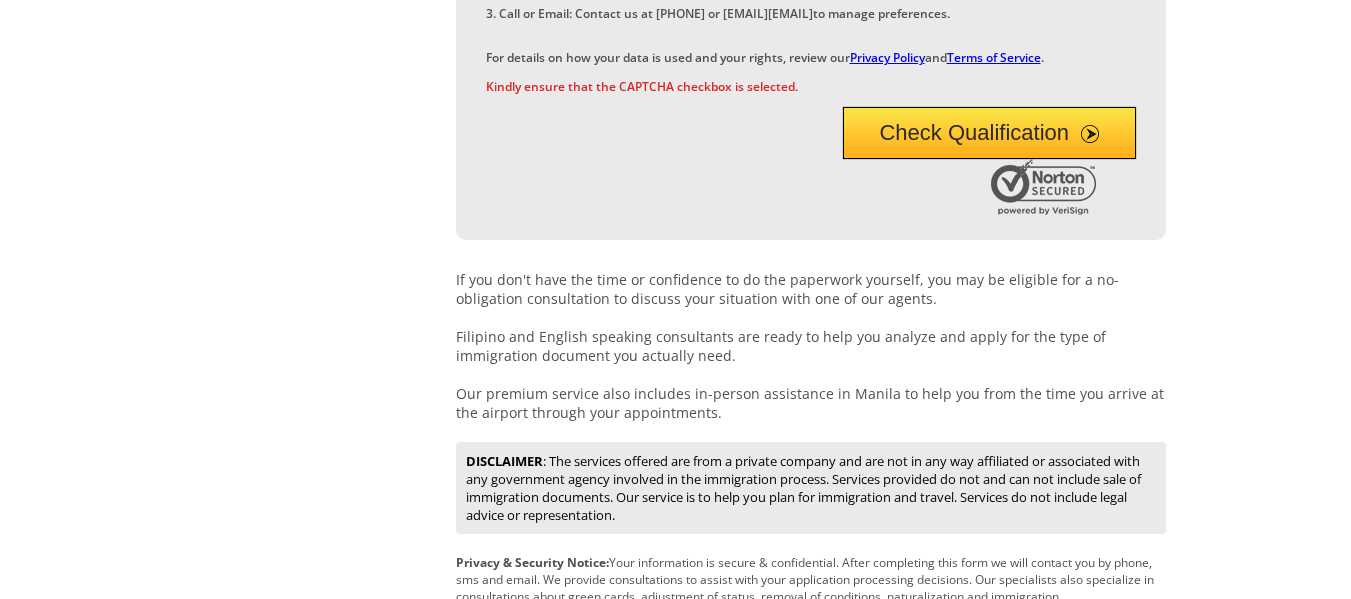 click on "Check Qualification" at bounding box center [989, 133] 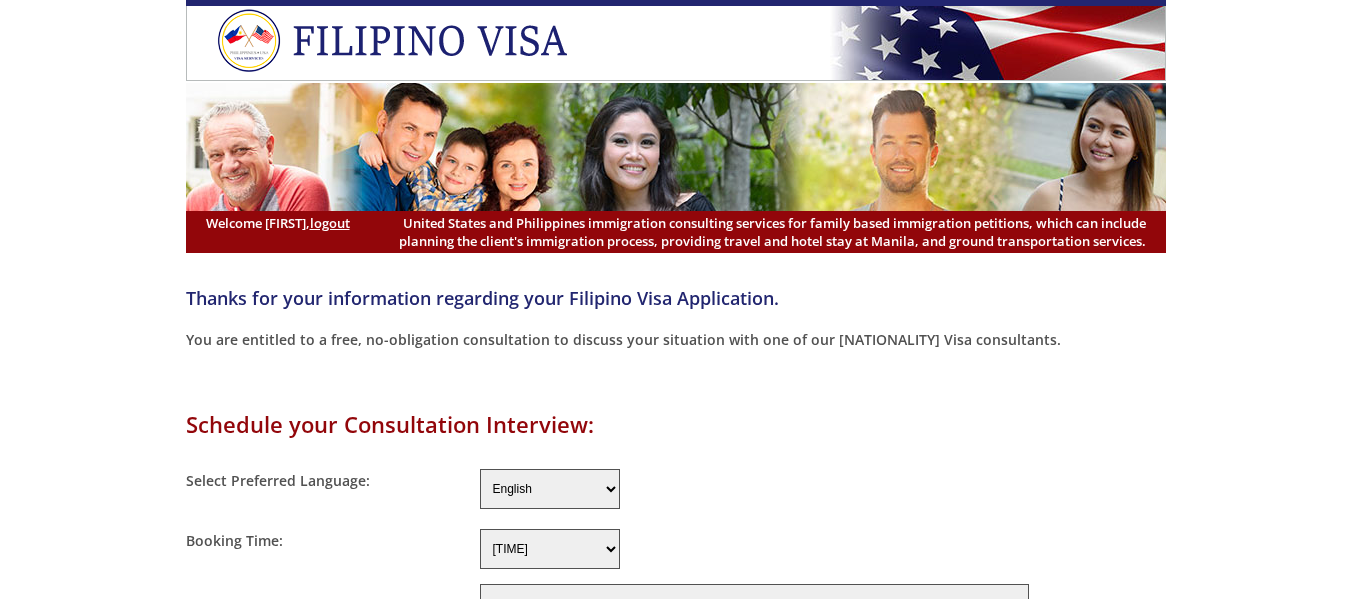 select on "-480" 